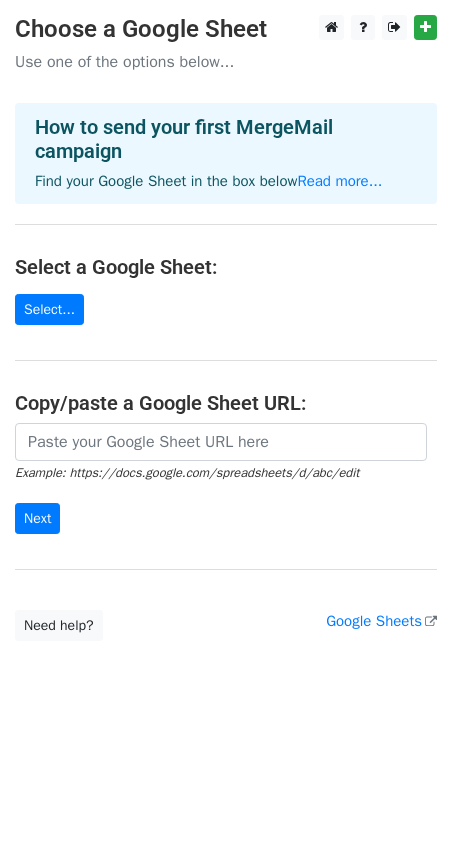 scroll, scrollTop: 0, scrollLeft: 0, axis: both 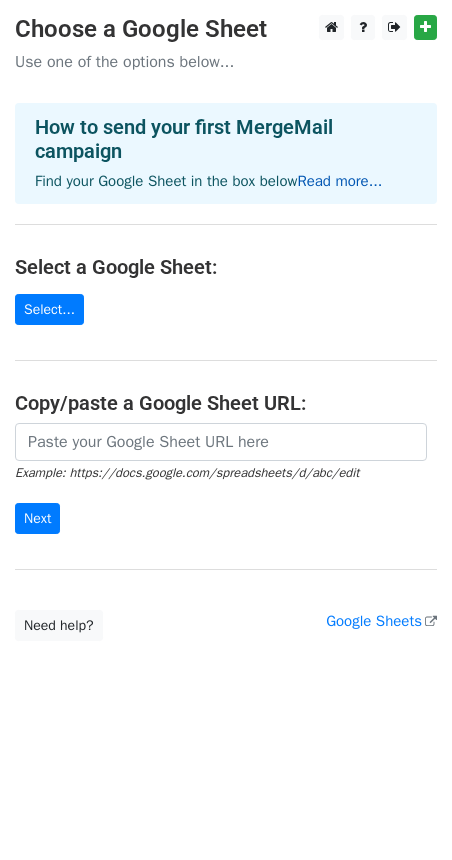 click on "Read more..." at bounding box center (339, 181) 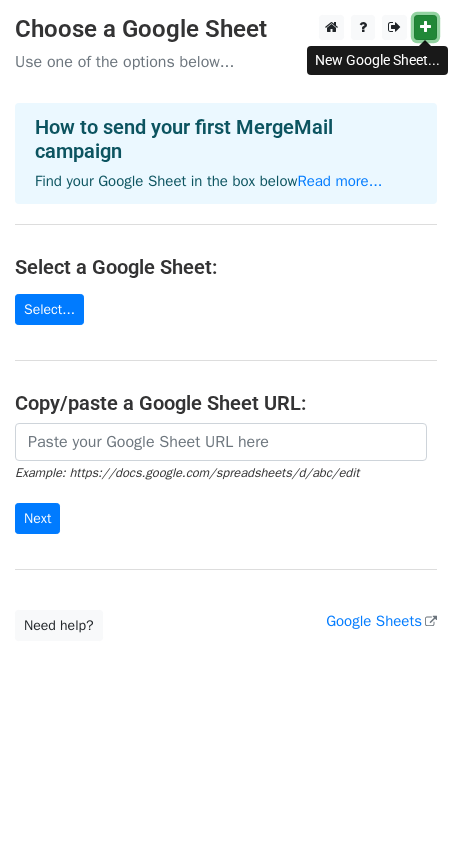 click at bounding box center (425, 27) 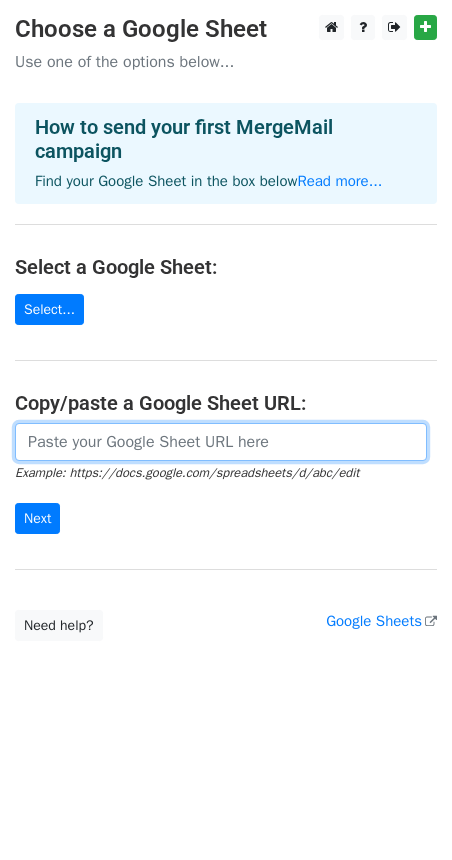 click at bounding box center (221, 442) 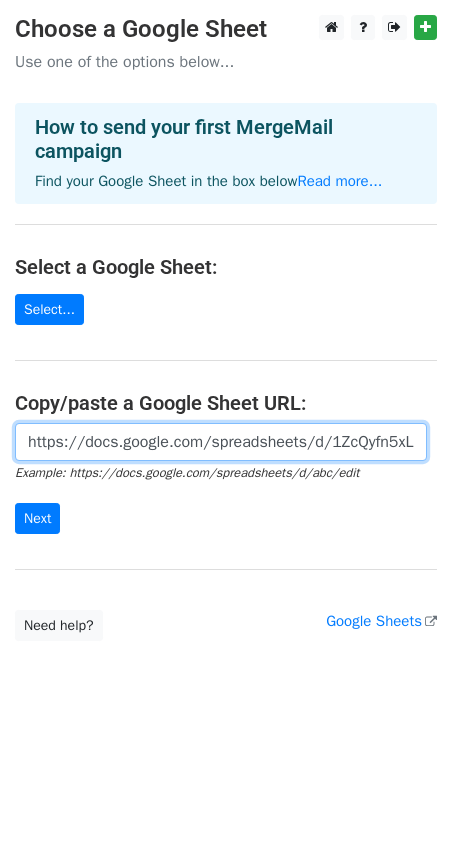 scroll, scrollTop: 0, scrollLeft: 405, axis: horizontal 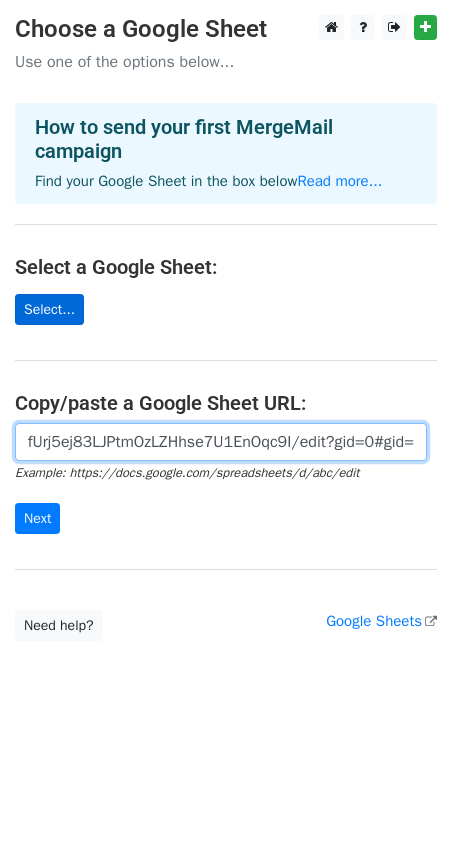 type on "https://docs.google.com/spreadsheets/d/1ZcQyfn5xL15fUrj5ej83LJPtmOzLZHhse7U1EnOqc9I/edit?gid=0#gid=0" 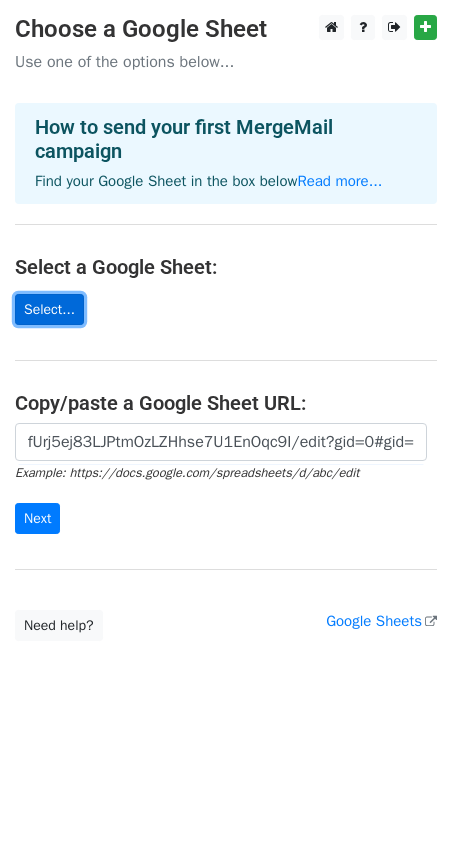 scroll, scrollTop: 0, scrollLeft: 0, axis: both 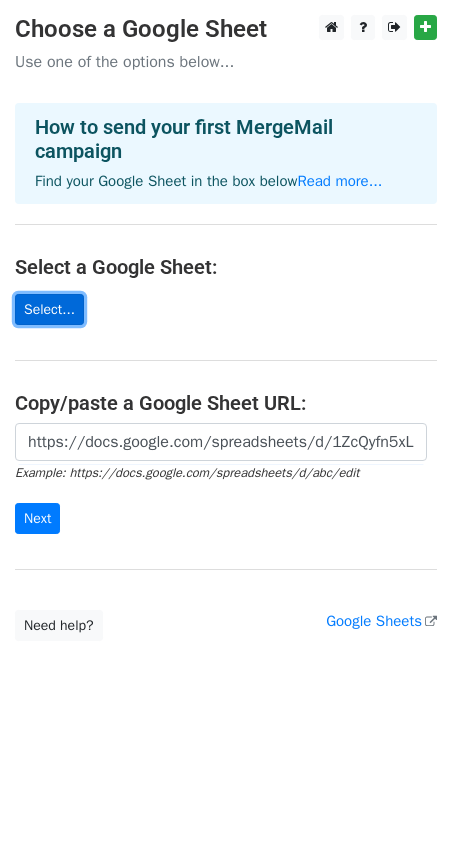 click on "Select..." at bounding box center [49, 309] 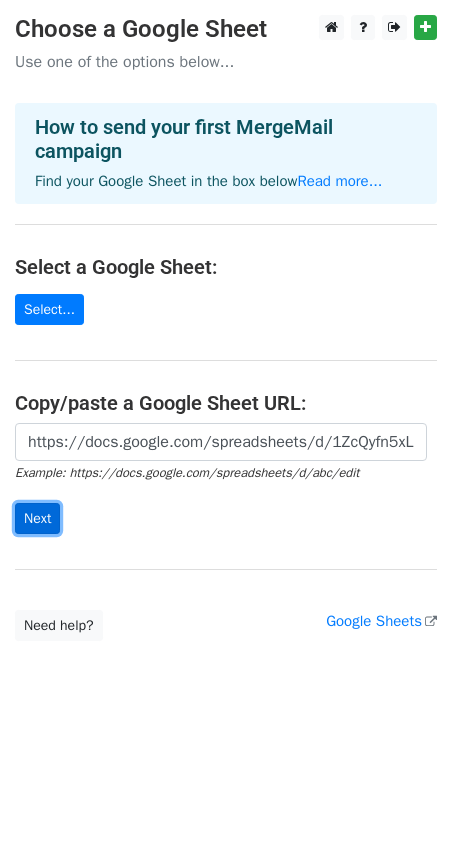 click on "Next" at bounding box center (37, 518) 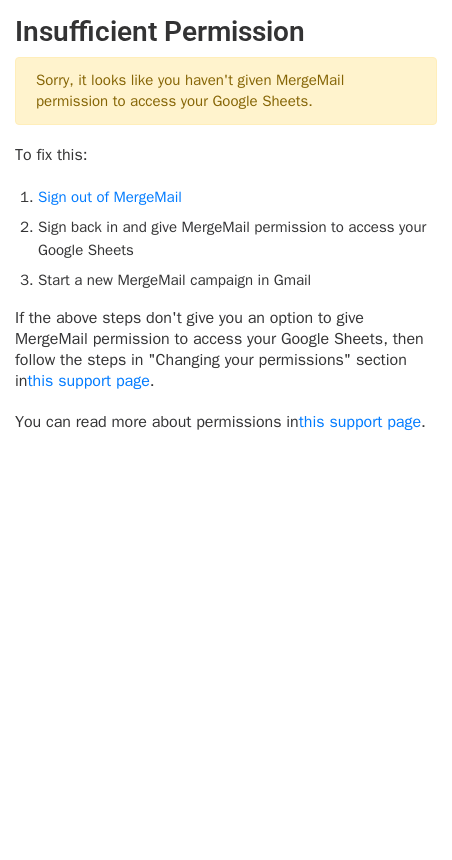 scroll, scrollTop: 0, scrollLeft: 0, axis: both 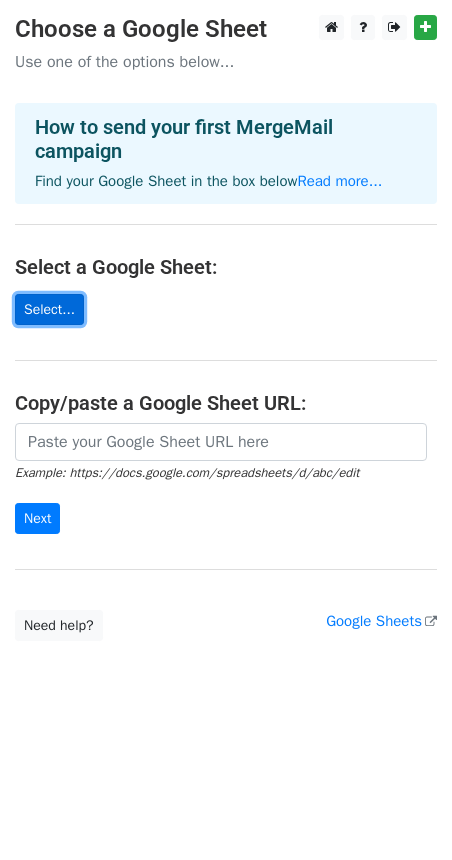 click on "Select..." at bounding box center (49, 309) 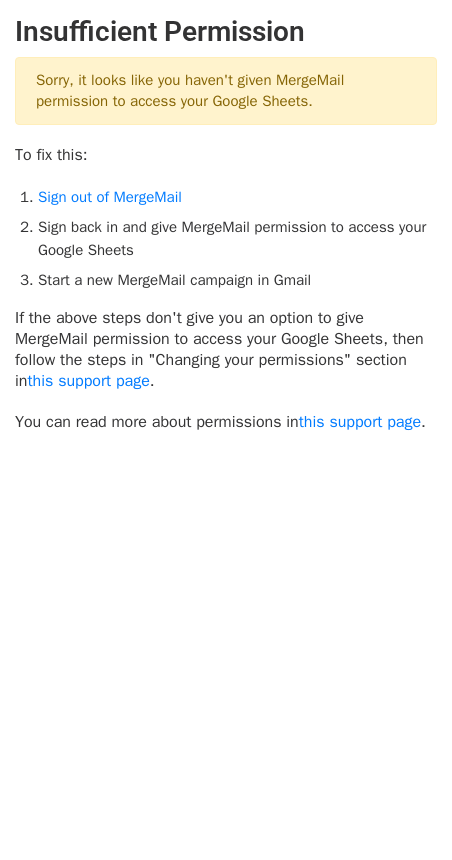 scroll, scrollTop: 0, scrollLeft: 0, axis: both 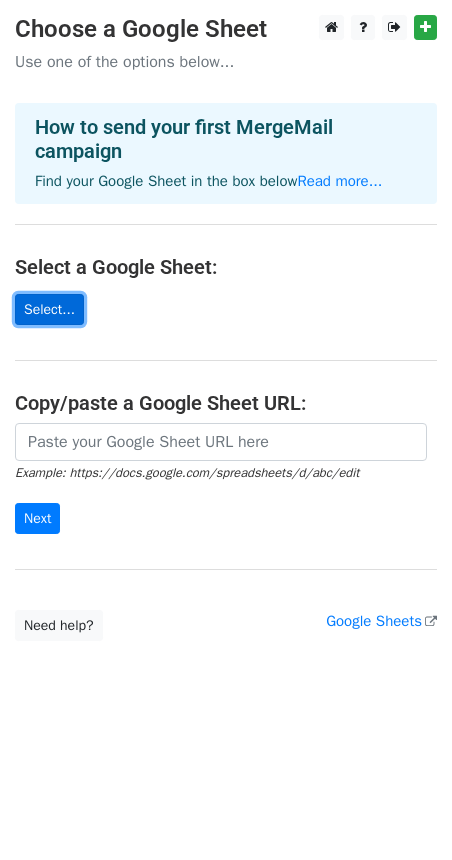 click on "Select..." at bounding box center [49, 309] 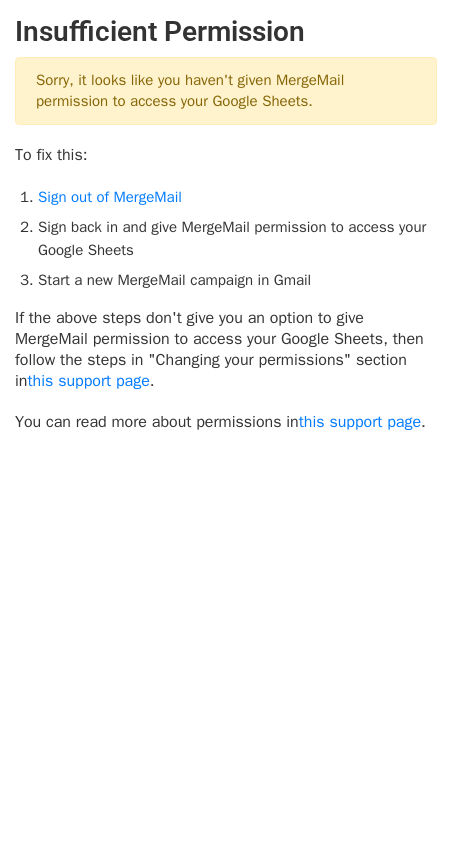 scroll, scrollTop: 0, scrollLeft: 0, axis: both 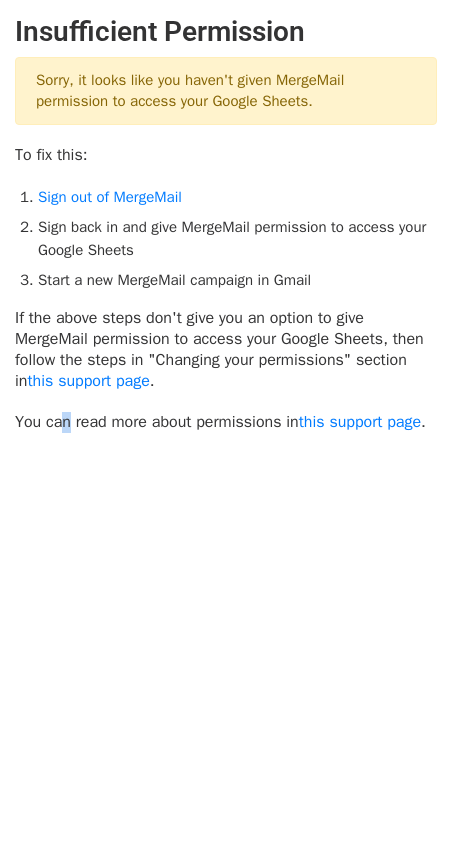 click on "Insufficient Permission
Sorry, it looks like you haven't given MergeMail permission to access your Google Sheets.
To fix this:
Sign out of MergeMail
Sign back in and give MergeMail permission to access your Google Sheets
Start a new MergeMail campaign in Gmail
If the above steps don't give you an option to give MergeMail permission to access your Google Sheets, then follow the steps in "Changing your permissions" section in  this support page .
You can read more about permissions in  this support page ." at bounding box center (226, 274) 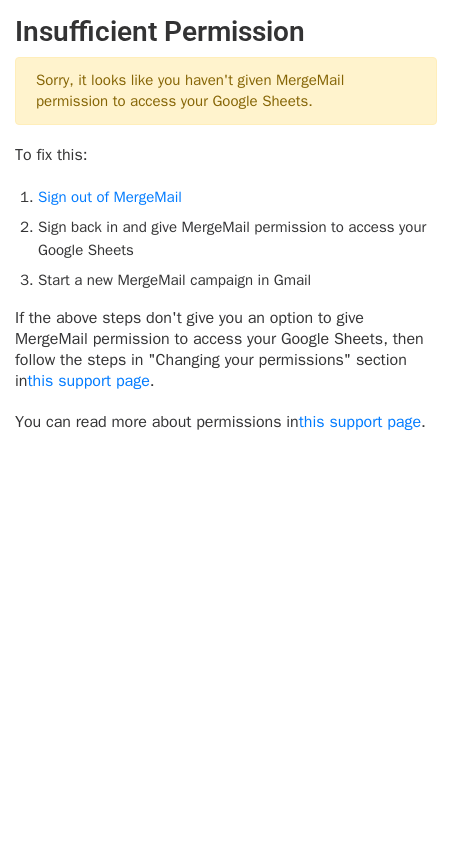 click on "Insufficient Permission
Sorry, it looks like you haven't given MergeMail permission to access your Google Sheets.
To fix this:
Sign out of MergeMail
Sign back in and give MergeMail permission to access your Google Sheets
Start a new MergeMail campaign in Gmail
If the above steps don't give you an option to give MergeMail permission to access your Google Sheets, then follow the steps in "Changing your permissions" section in  this support page .
You can read more about permissions in  this support page ." at bounding box center [226, 274] 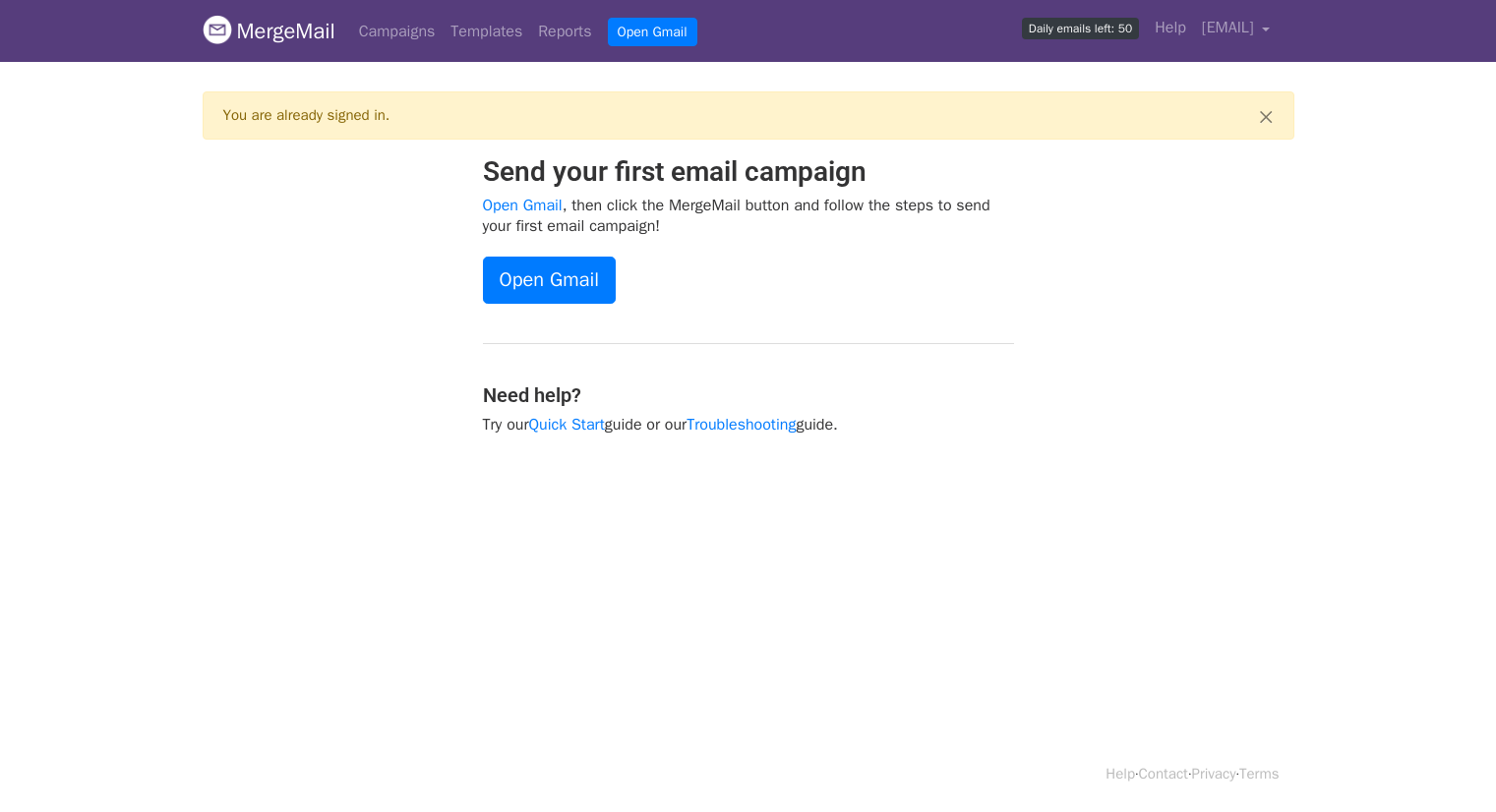 scroll, scrollTop: 0, scrollLeft: 0, axis: both 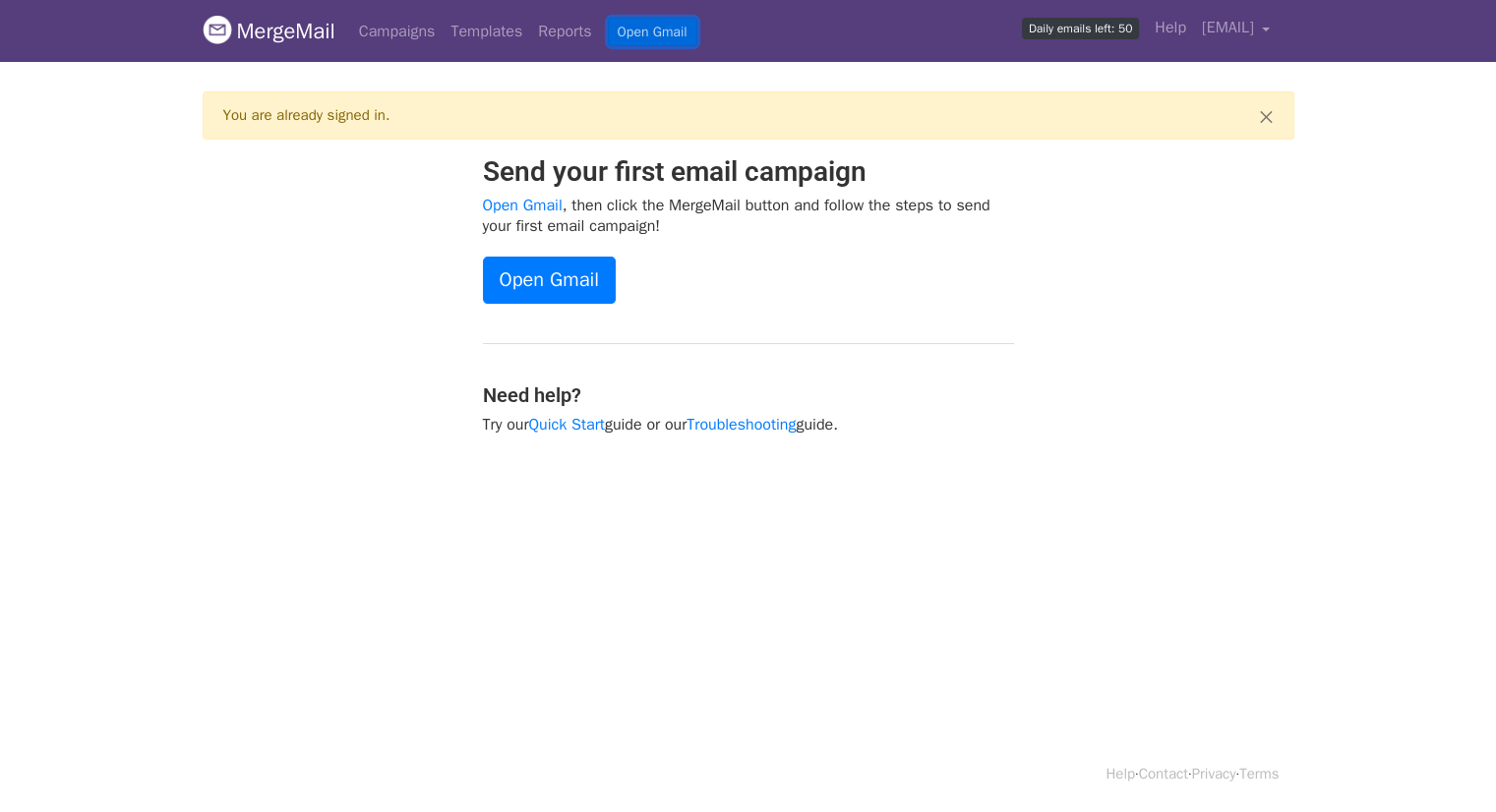 click on "Open Gmail" at bounding box center [652, 31] 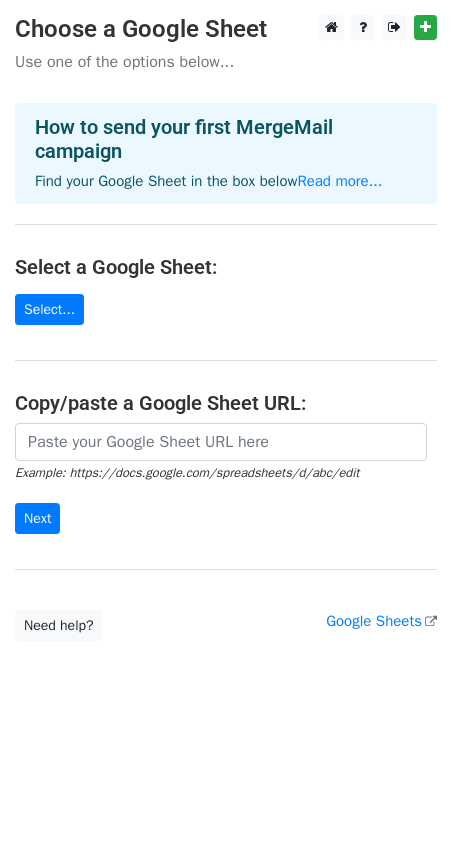 scroll, scrollTop: 0, scrollLeft: 0, axis: both 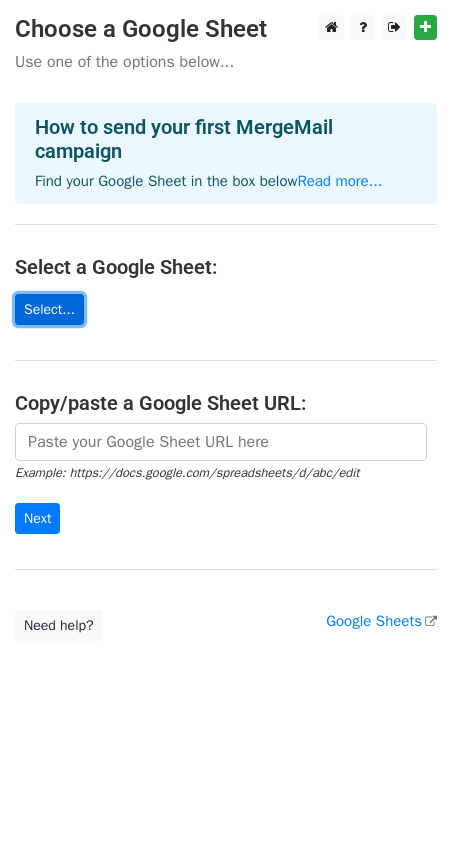 click on "Select..." at bounding box center [49, 309] 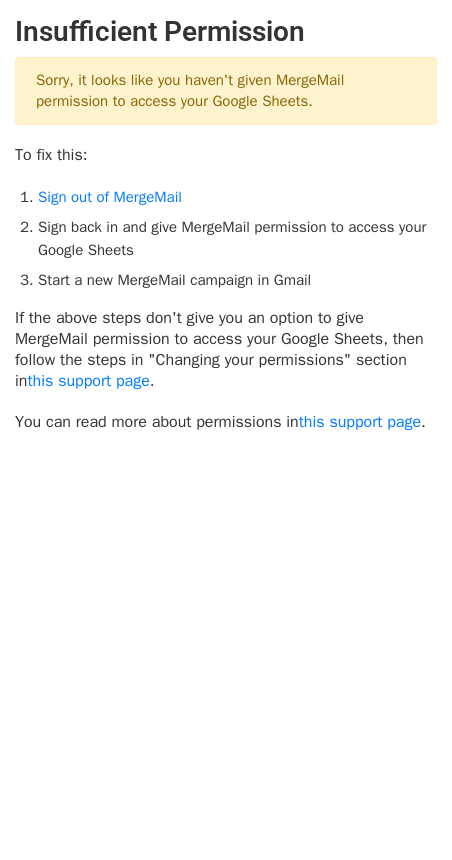 scroll, scrollTop: 0, scrollLeft: 0, axis: both 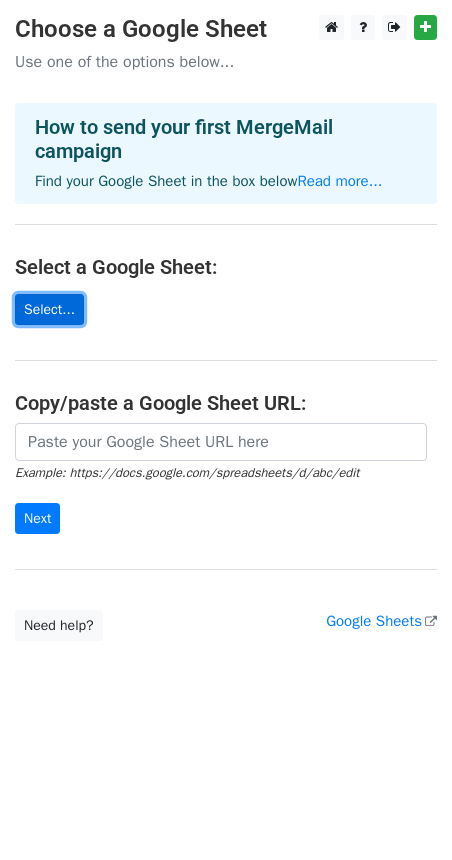 click on "Select..." at bounding box center [49, 309] 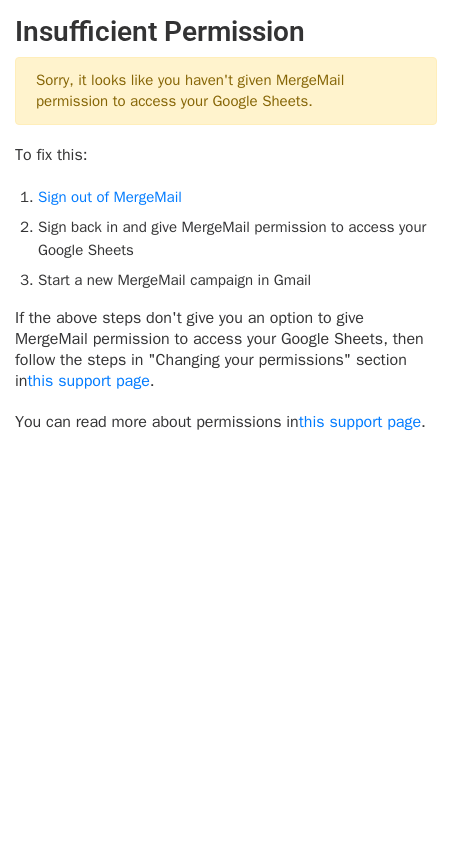 scroll, scrollTop: 0, scrollLeft: 0, axis: both 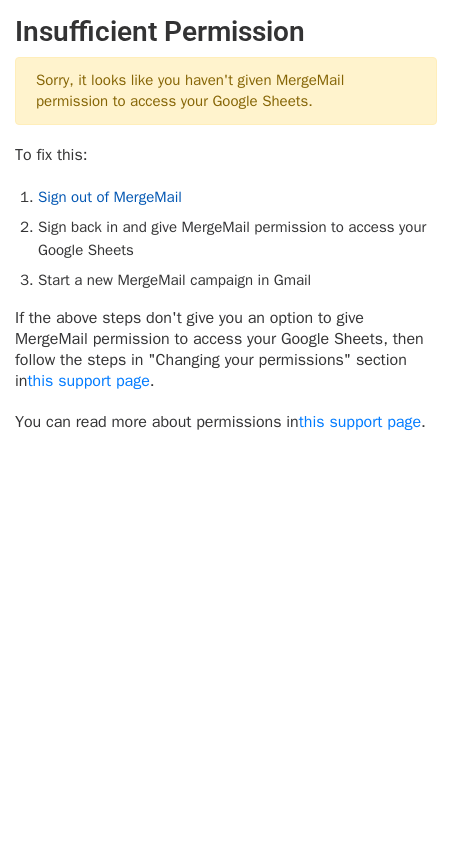 click on "Sign out of MergeMail" at bounding box center (110, 197) 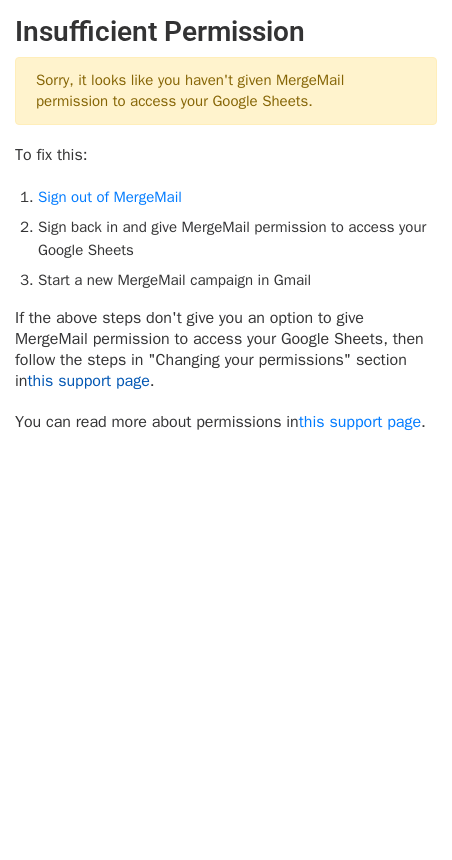click on "this support page" at bounding box center (88, 381) 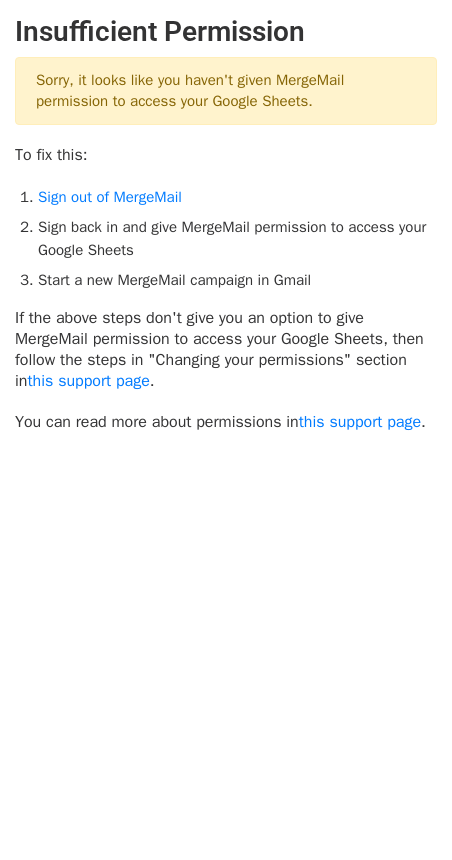 drag, startPoint x: 27, startPoint y: 79, endPoint x: 386, endPoint y: 95, distance: 359.35638 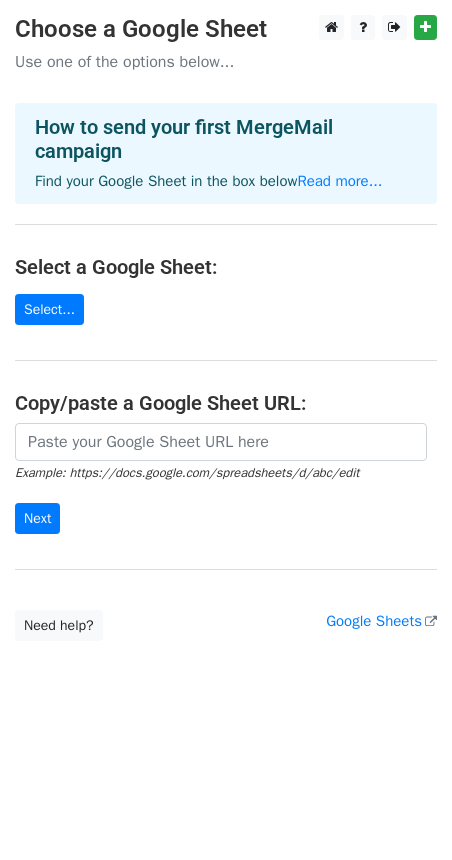 scroll, scrollTop: 0, scrollLeft: 0, axis: both 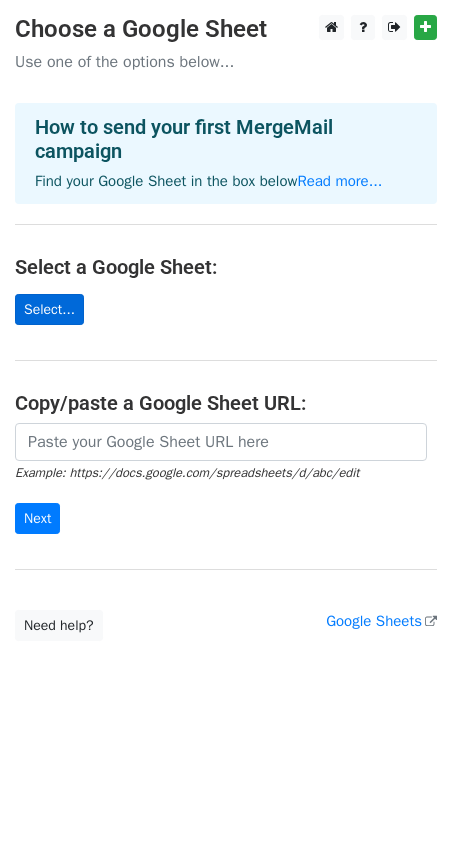 drag, startPoint x: 28, startPoint y: 332, endPoint x: 35, endPoint y: 323, distance: 11.401754 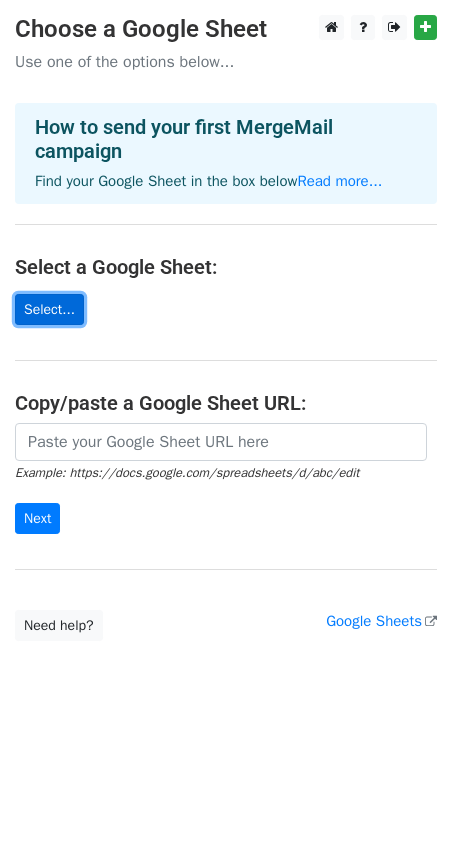 click on "Select..." at bounding box center (49, 309) 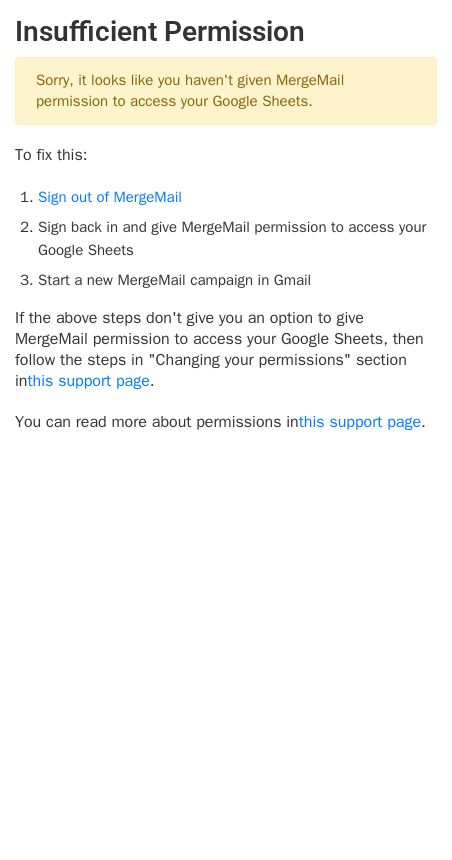 scroll, scrollTop: 0, scrollLeft: 0, axis: both 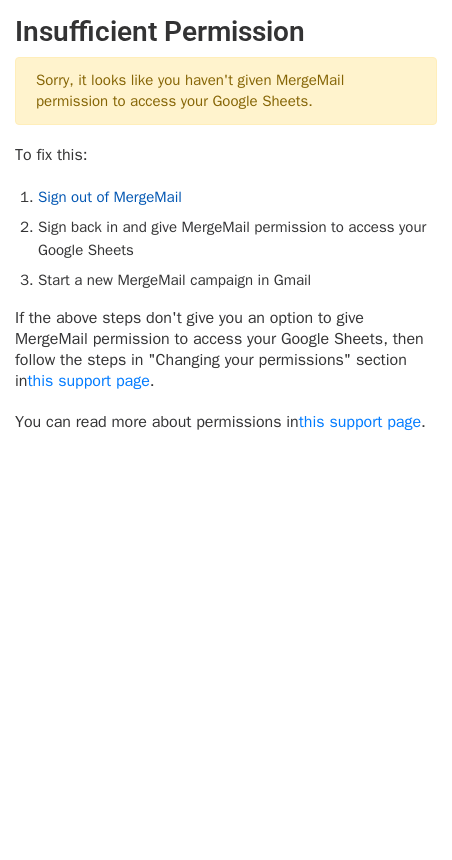 click on "Sign out of MergeMail" at bounding box center [110, 197] 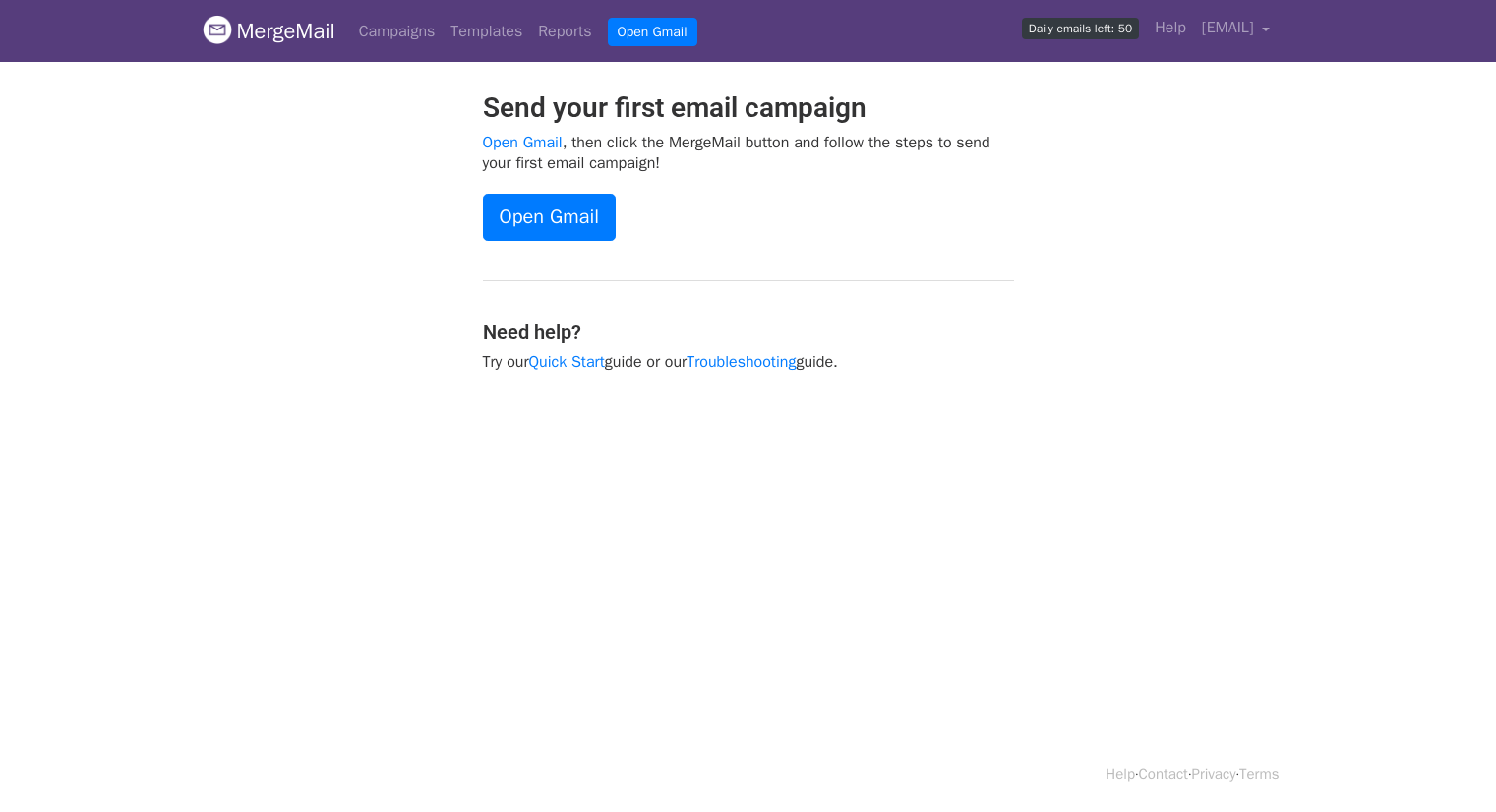 scroll, scrollTop: 0, scrollLeft: 0, axis: both 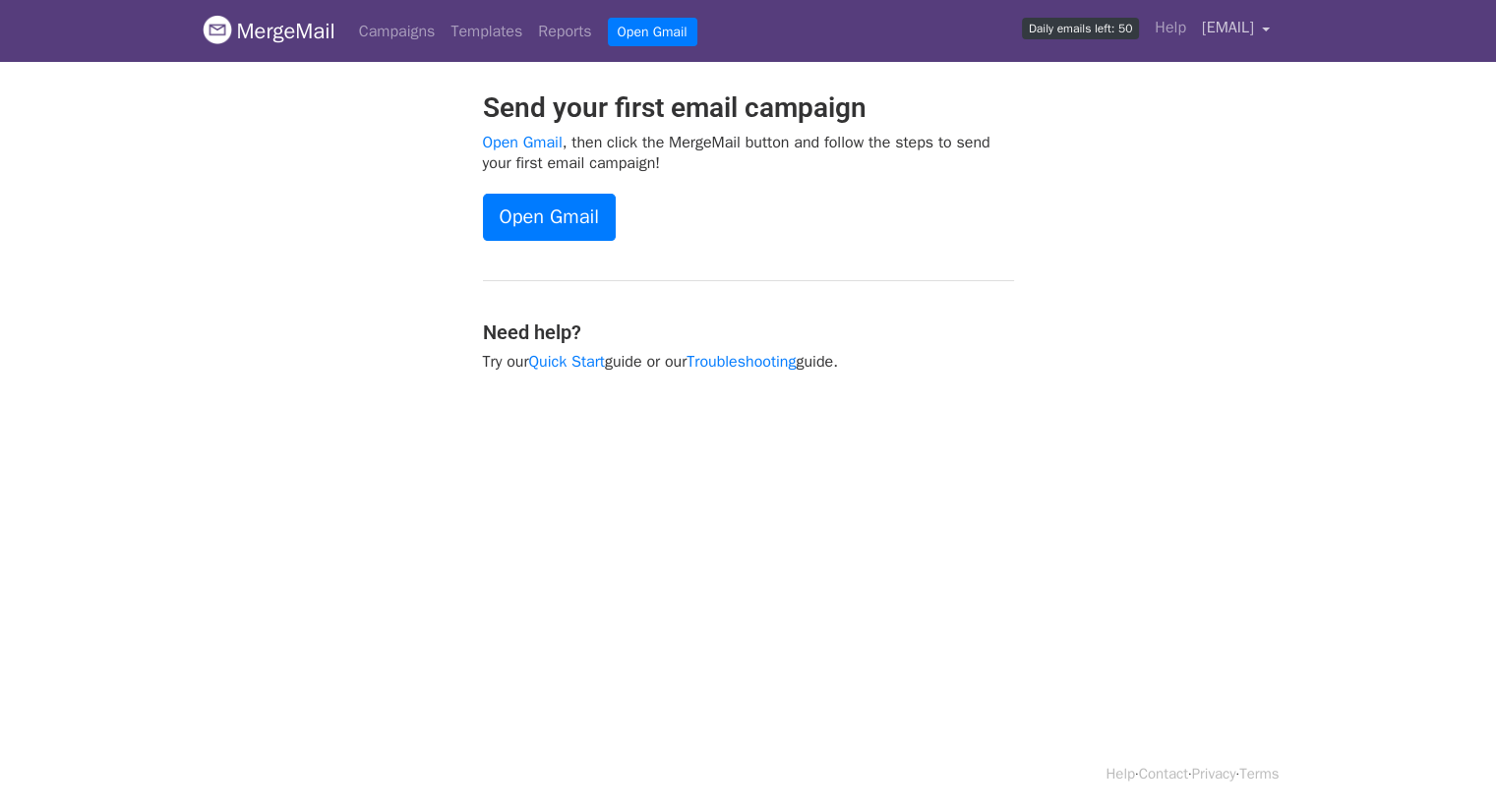 click on "faith.tamaralobban@gmail.com" at bounding box center [1227, 28] 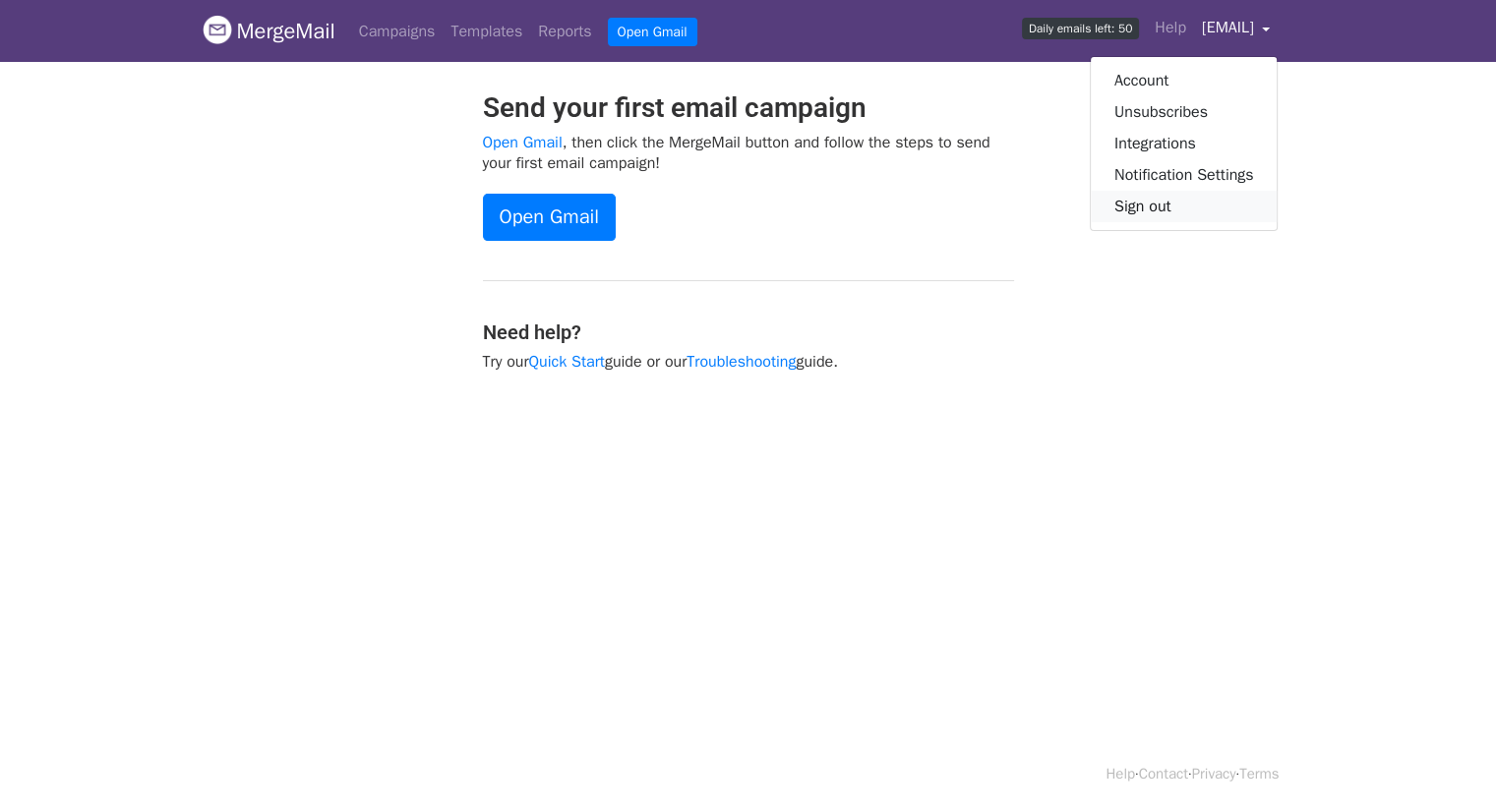 click on "Sign out" at bounding box center [1184, 206] 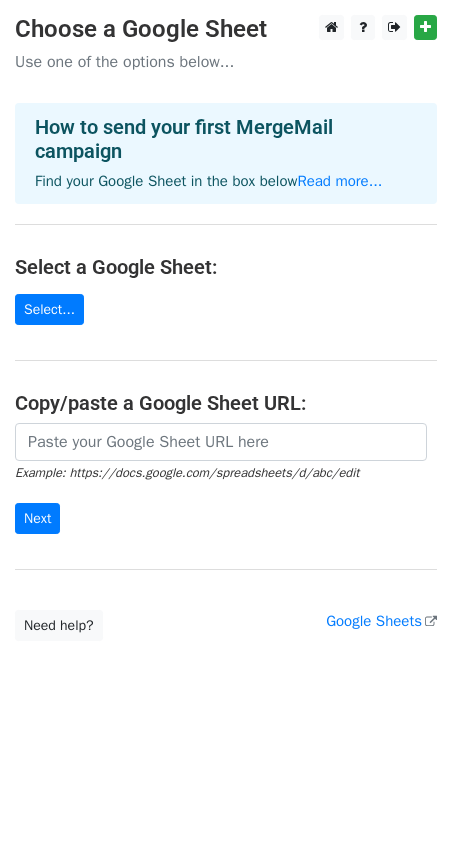 scroll, scrollTop: 0, scrollLeft: 0, axis: both 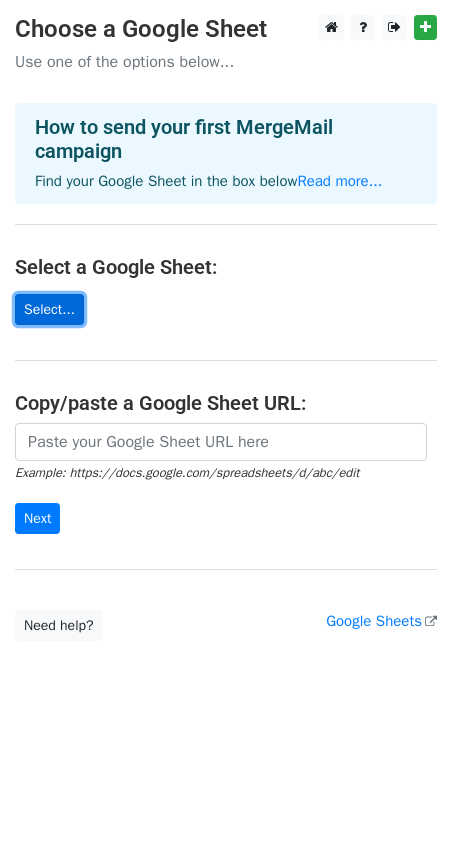 click on "Select..." at bounding box center (49, 309) 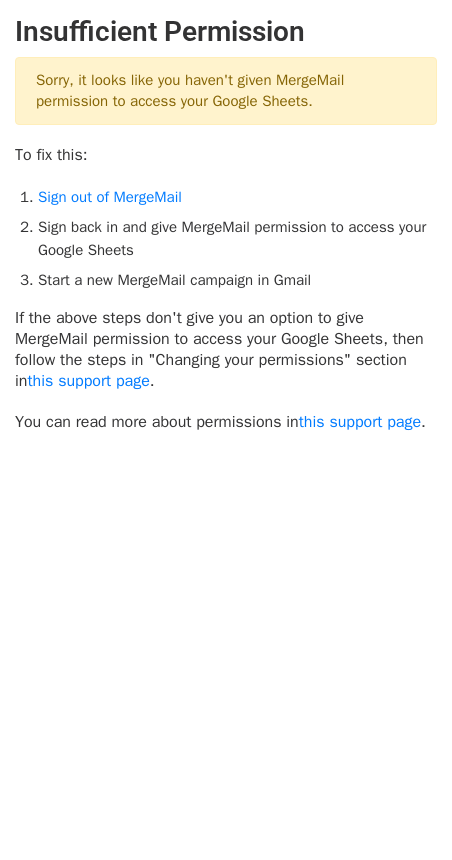 scroll, scrollTop: 0, scrollLeft: 0, axis: both 